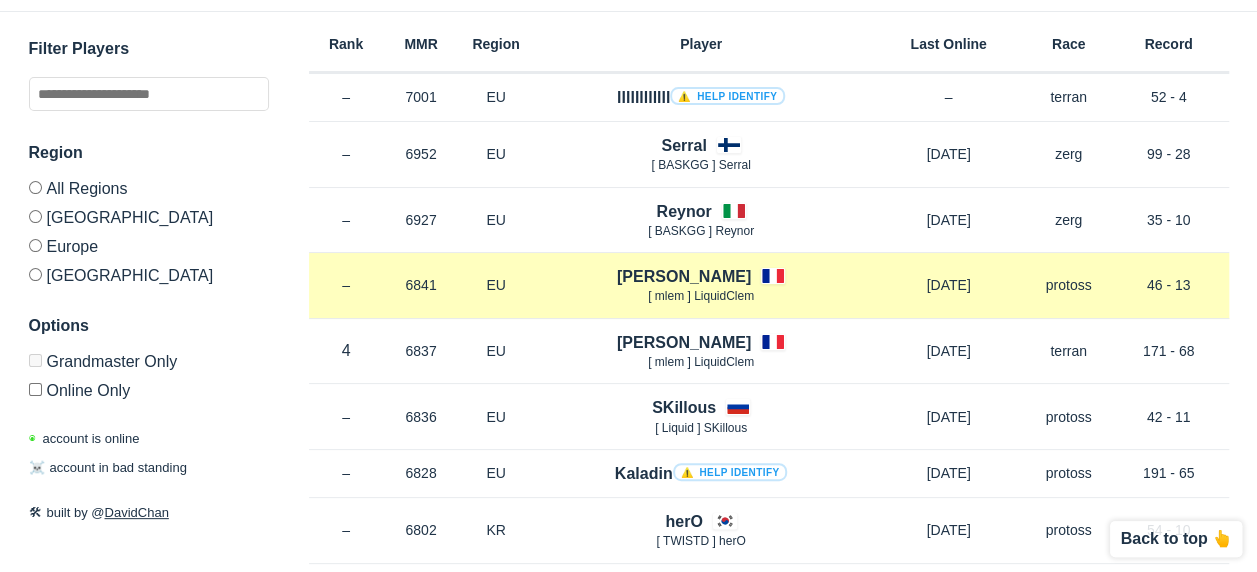 scroll, scrollTop: 200, scrollLeft: 0, axis: vertical 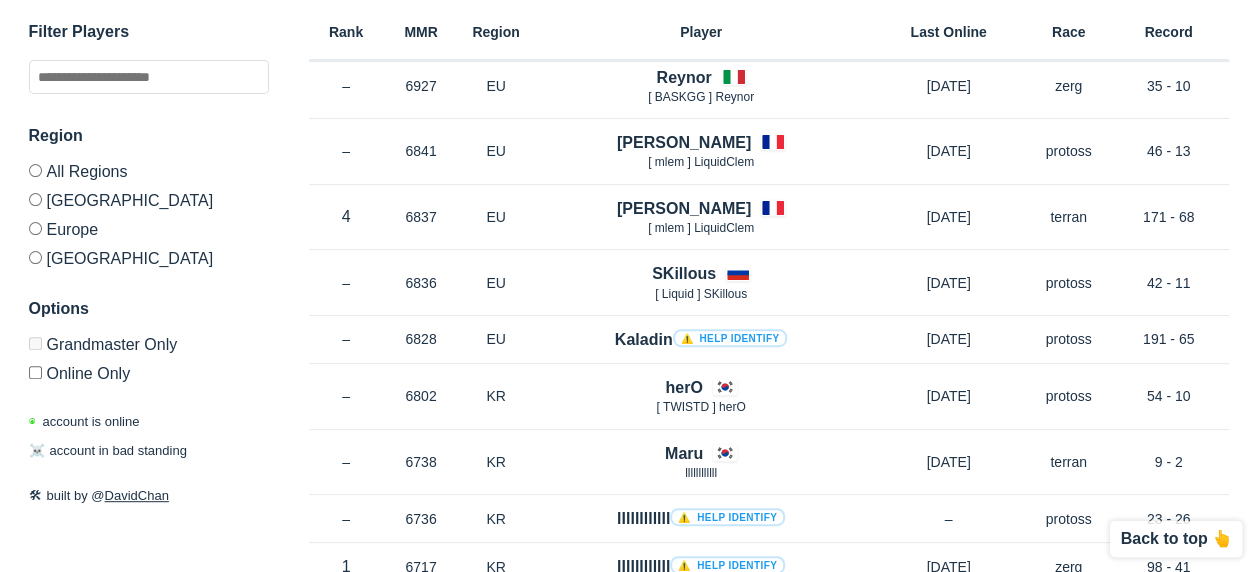click on "Europe" at bounding box center (149, 228) 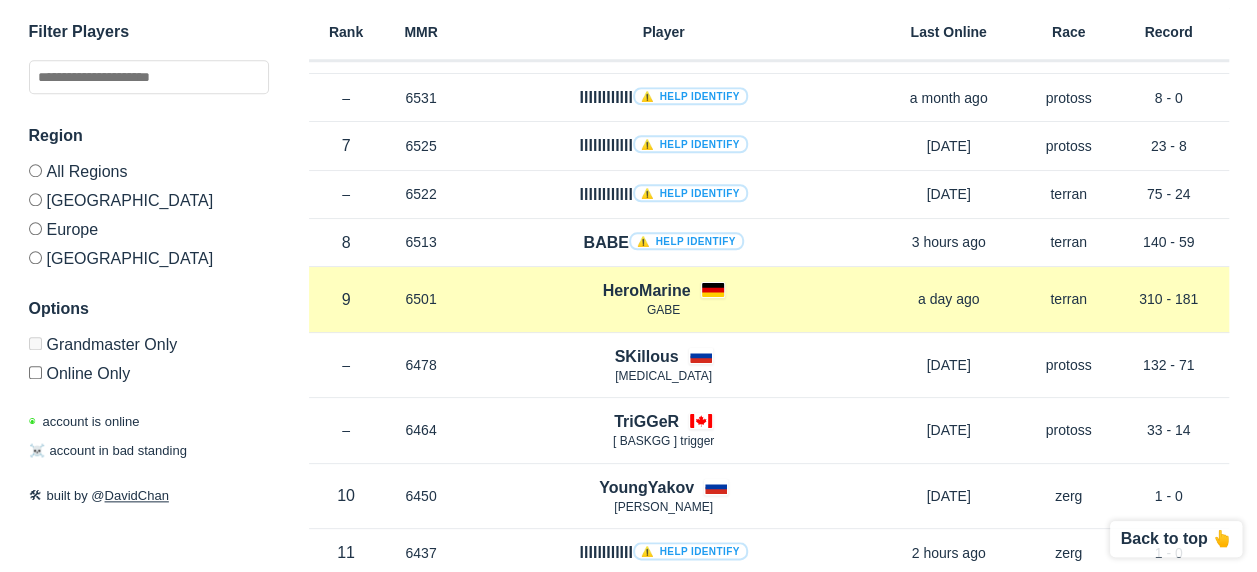 scroll, scrollTop: 933, scrollLeft: 0, axis: vertical 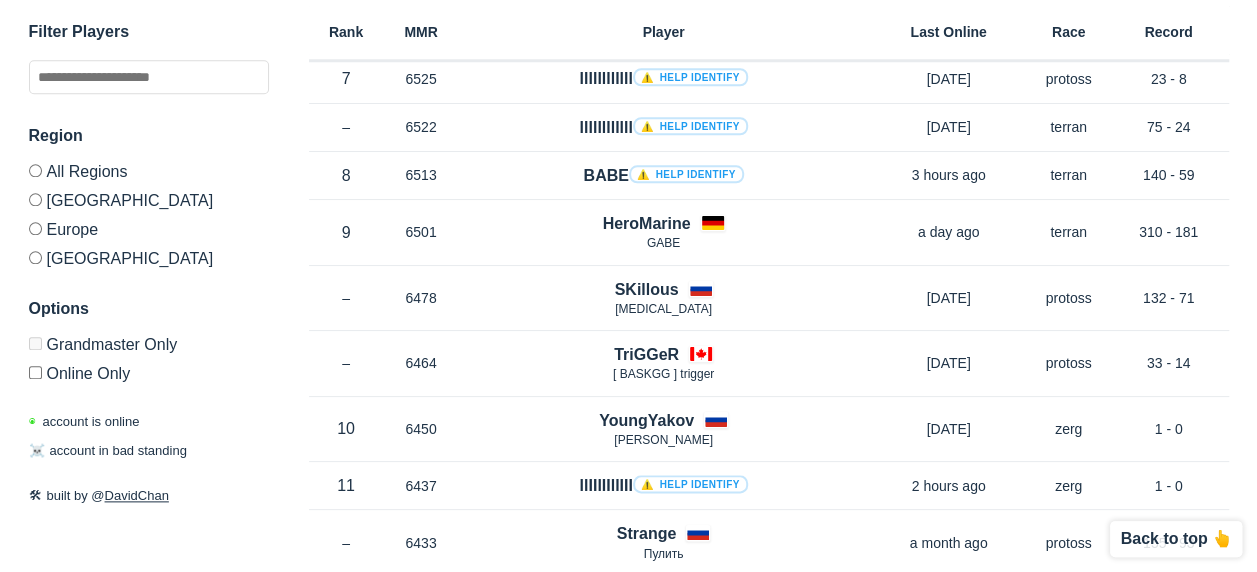 click on "[GEOGRAPHIC_DATA]" at bounding box center [149, 199] 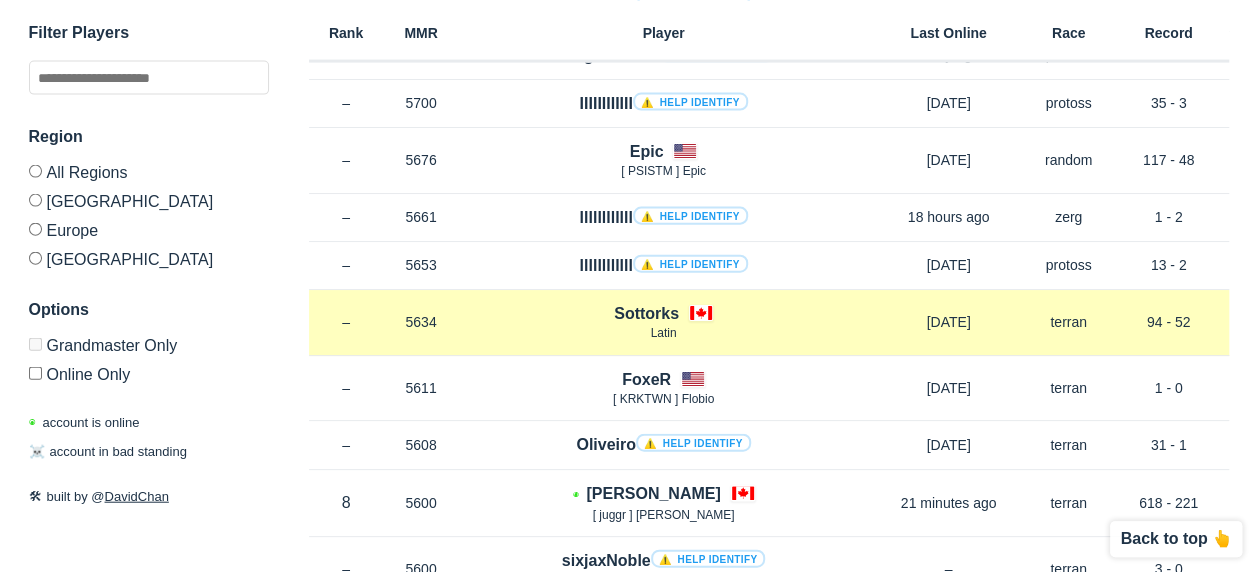 scroll, scrollTop: 2200, scrollLeft: 0, axis: vertical 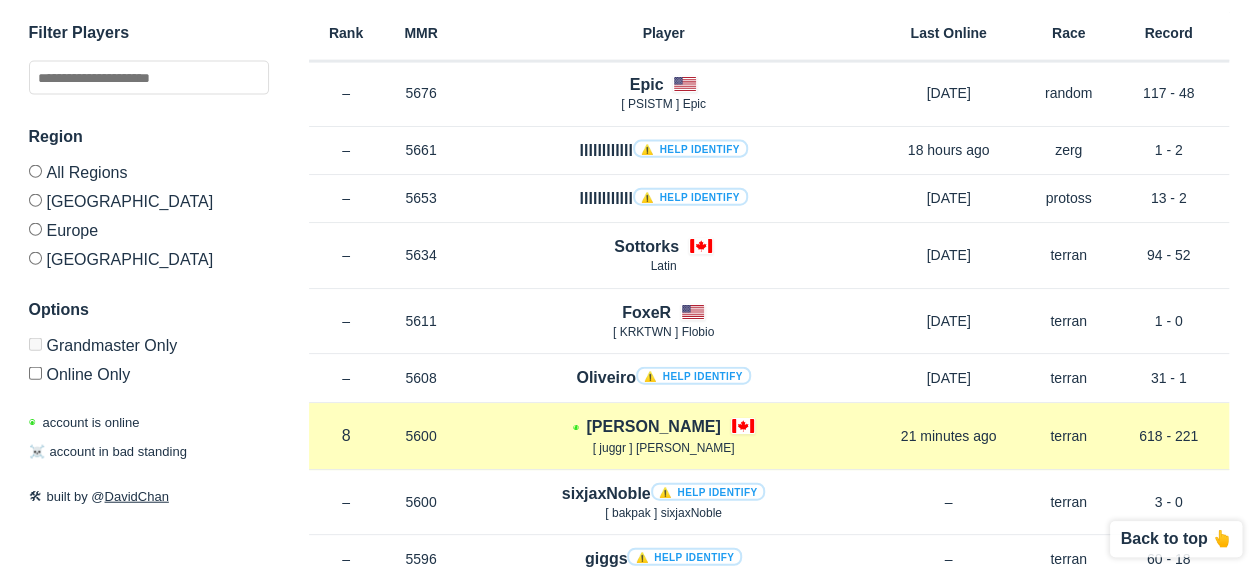 drag, startPoint x: 656, startPoint y: 412, endPoint x: 640, endPoint y: 416, distance: 16.492422 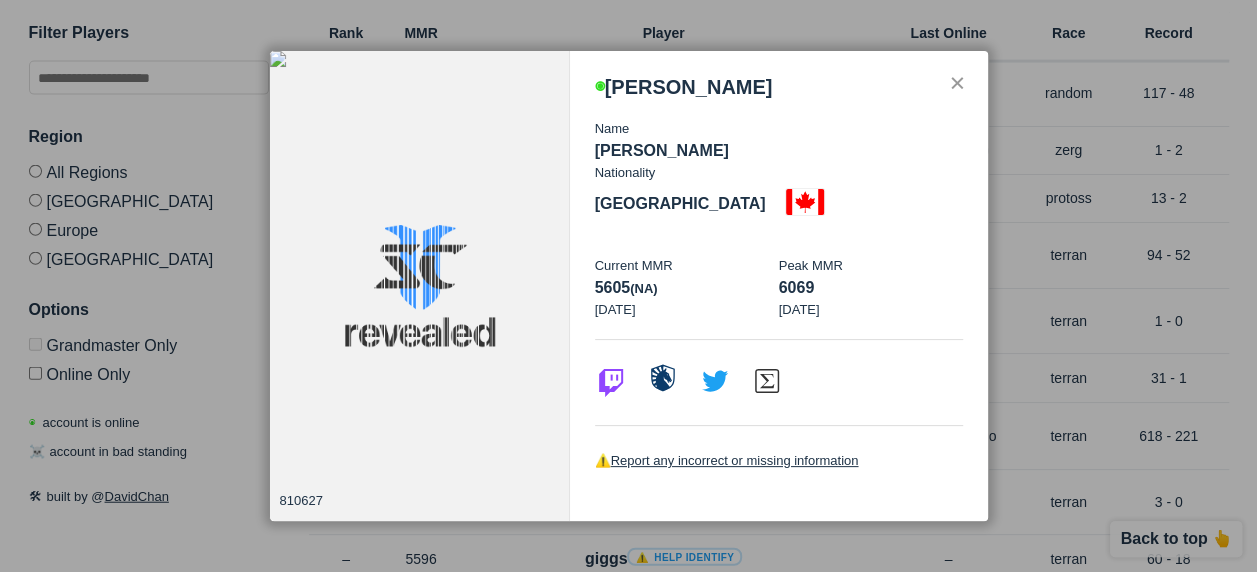 click at bounding box center [663, 378] 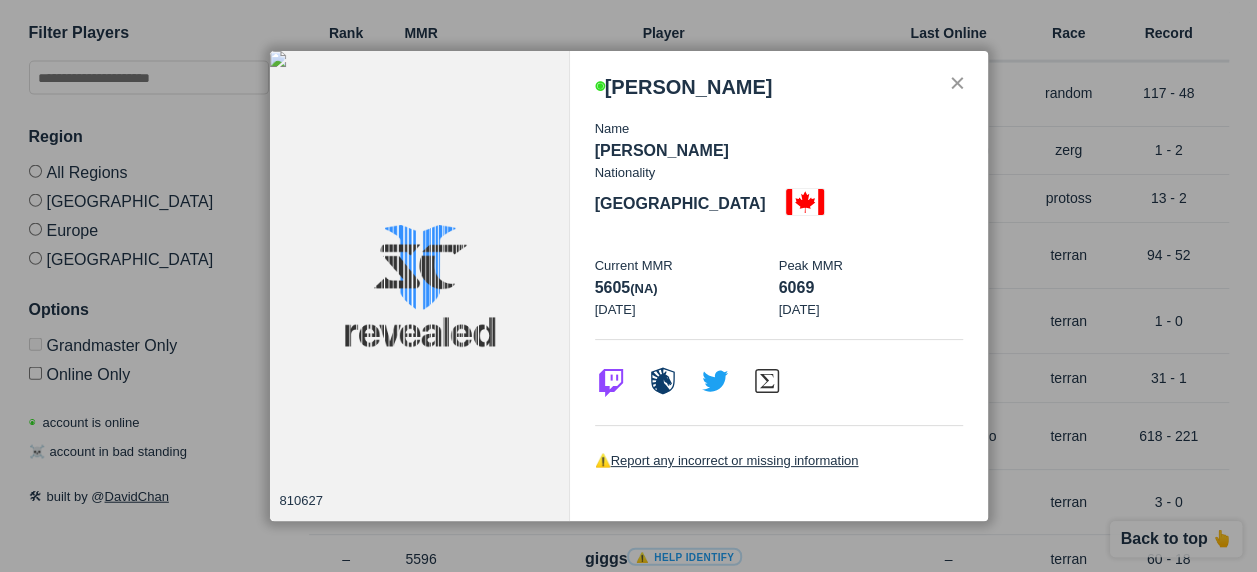 click on "✕" at bounding box center [957, 84] 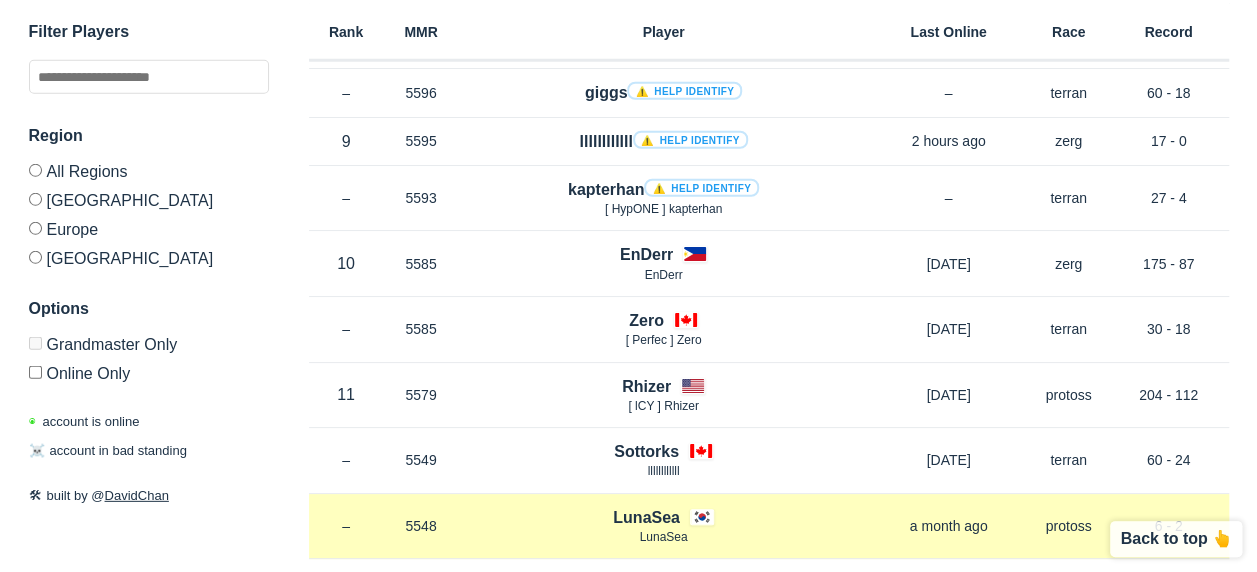 scroll, scrollTop: 2866, scrollLeft: 0, axis: vertical 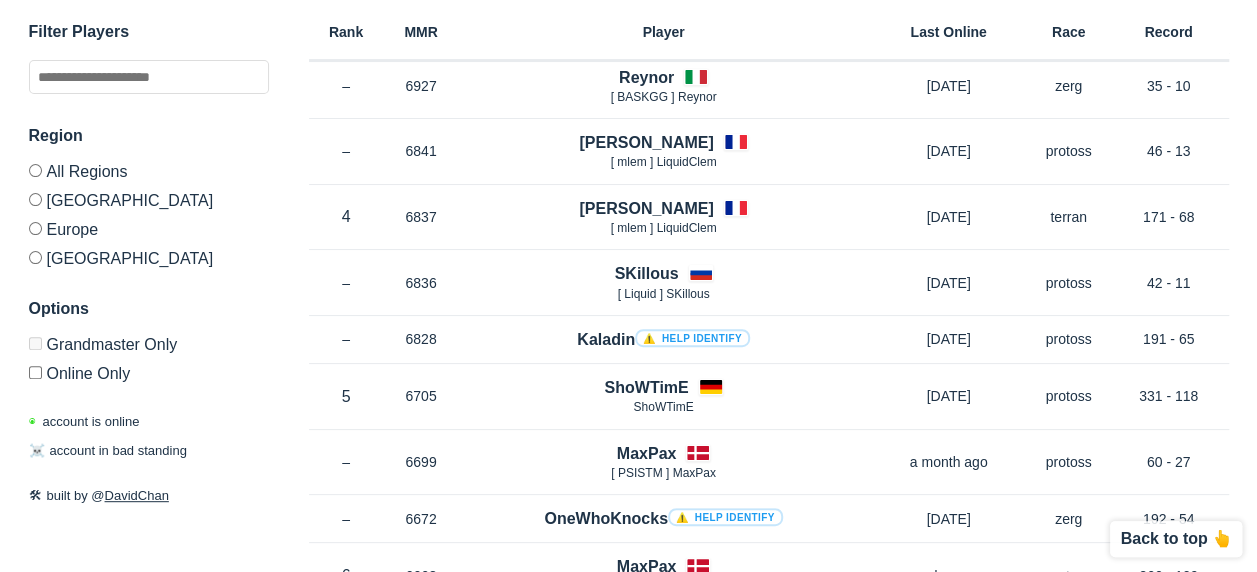 click on "[GEOGRAPHIC_DATA]" at bounding box center (149, 255) 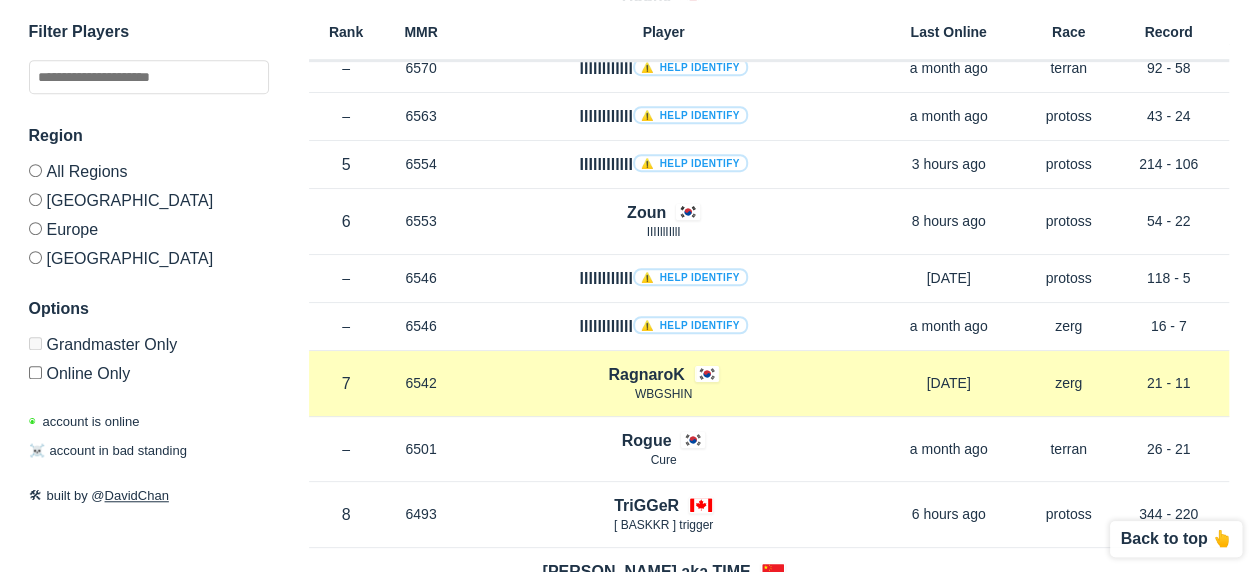 scroll, scrollTop: 600, scrollLeft: 0, axis: vertical 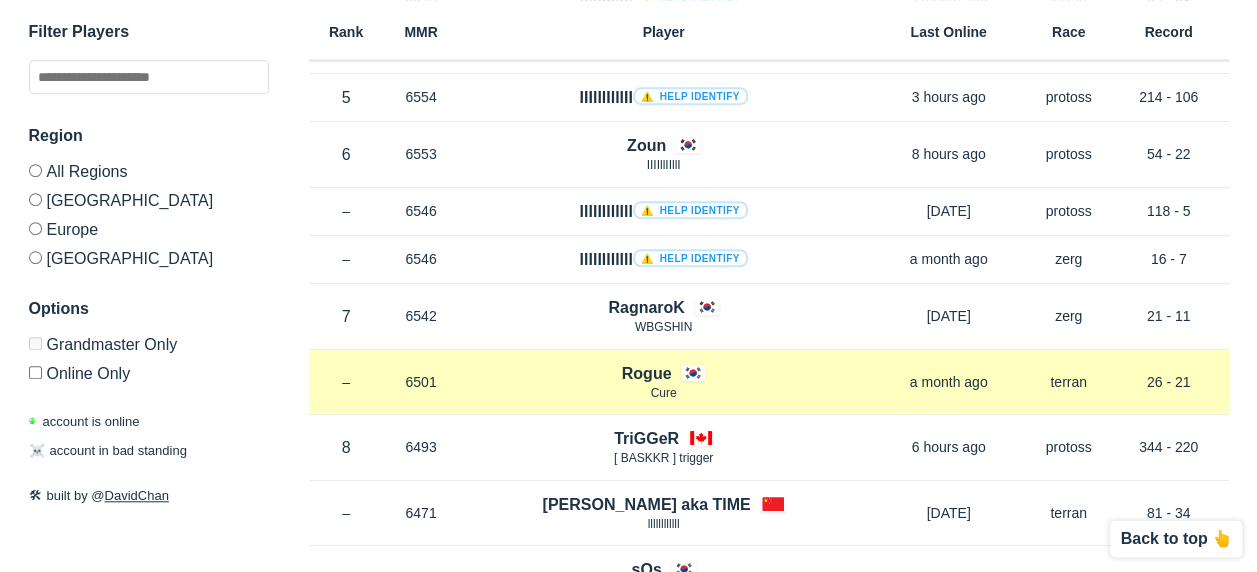 click on "Rogue" at bounding box center (647, 373) 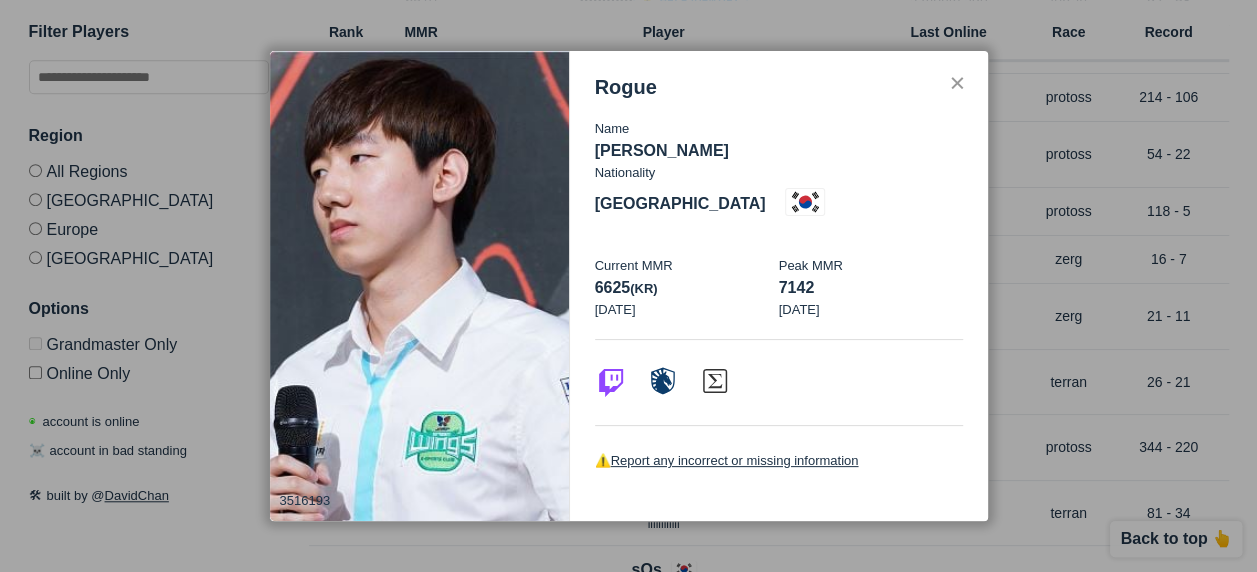 click on "Rogue  Name [PERSON_NAME] Nationality [DEMOGRAPHIC_DATA] Current MMR 6625   (kr) [DATE] Peak MMR 7142   [DATE]  ⚠️  Report any incorrect or missing information" at bounding box center (779, 286) 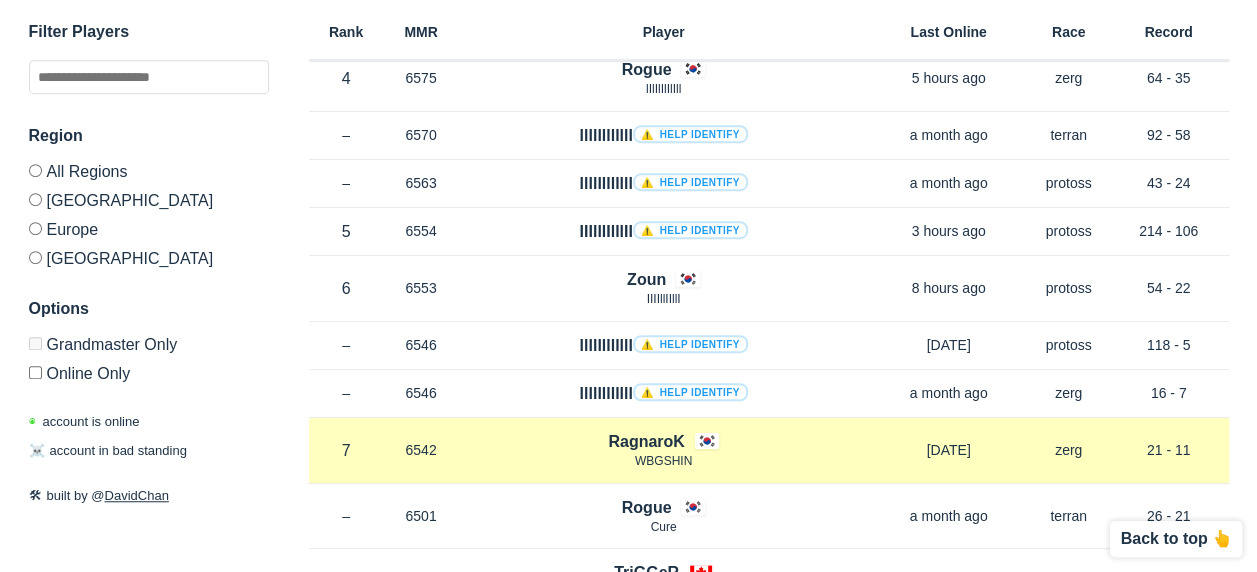scroll, scrollTop: 400, scrollLeft: 0, axis: vertical 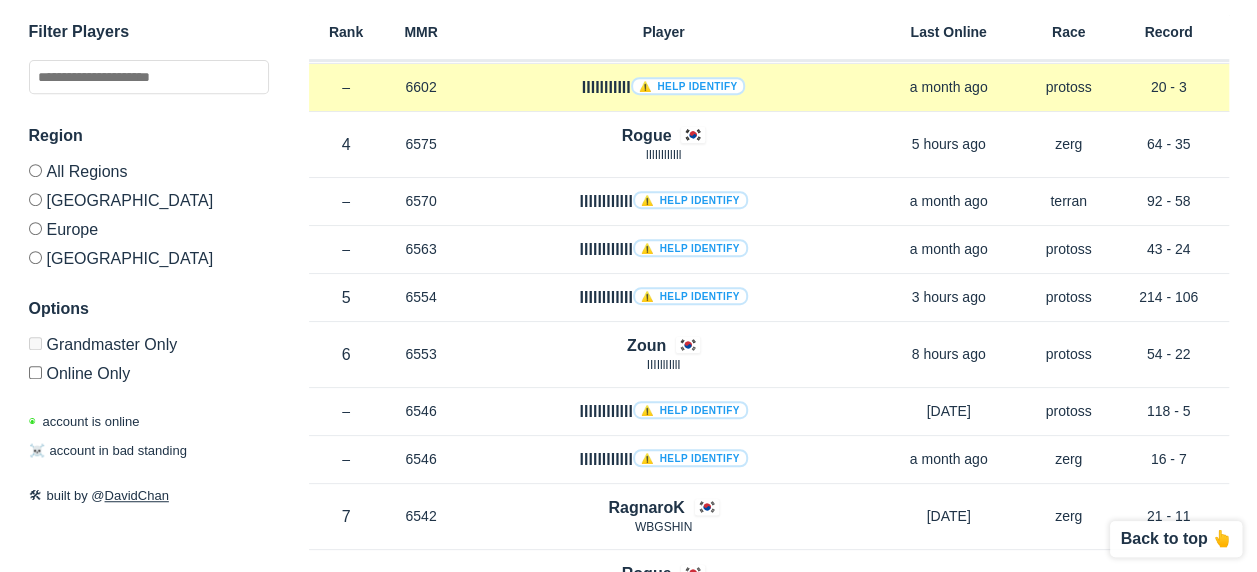 drag, startPoint x: 780, startPoint y: 112, endPoint x: 814, endPoint y: 79, distance: 47.38143 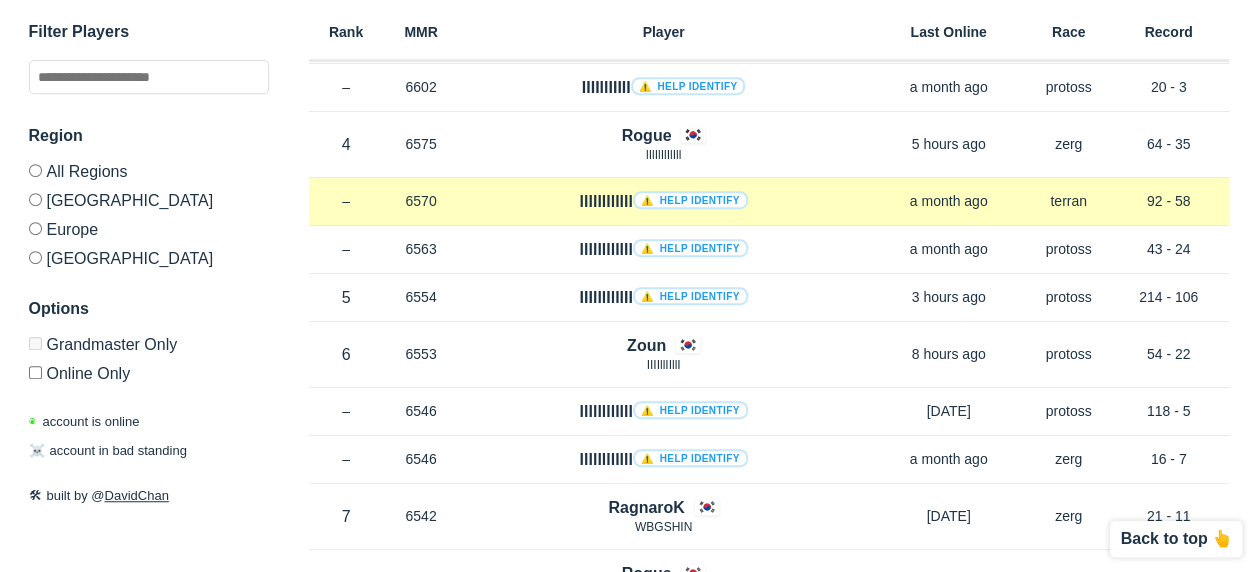 click on "llllllllllll   ⚠️  Help identify" at bounding box center (664, 201) 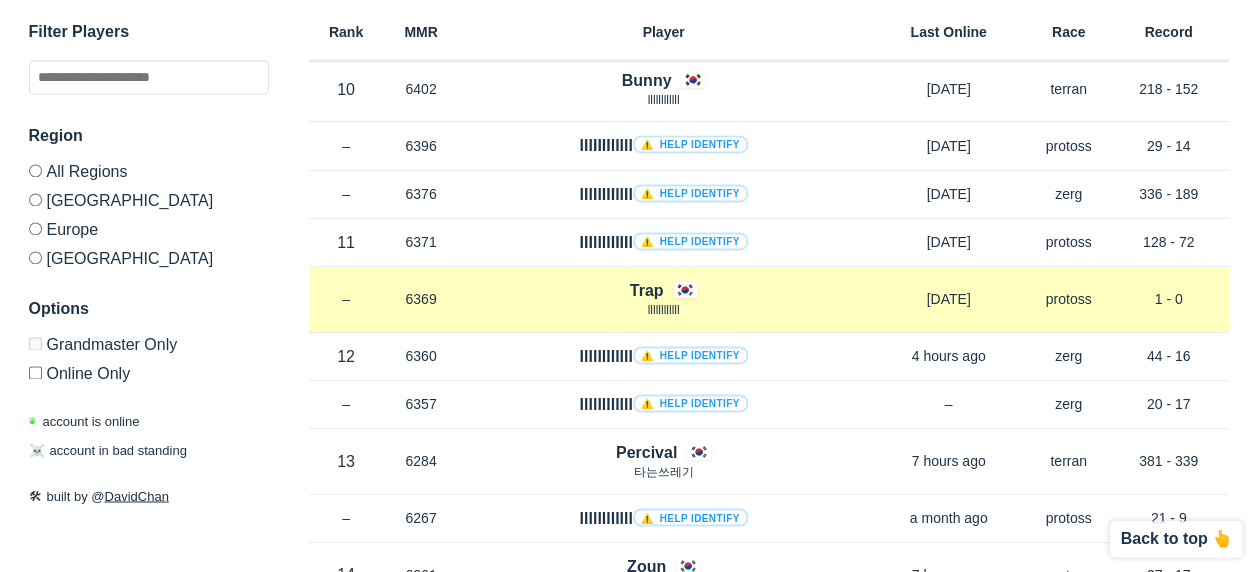 scroll, scrollTop: 1600, scrollLeft: 0, axis: vertical 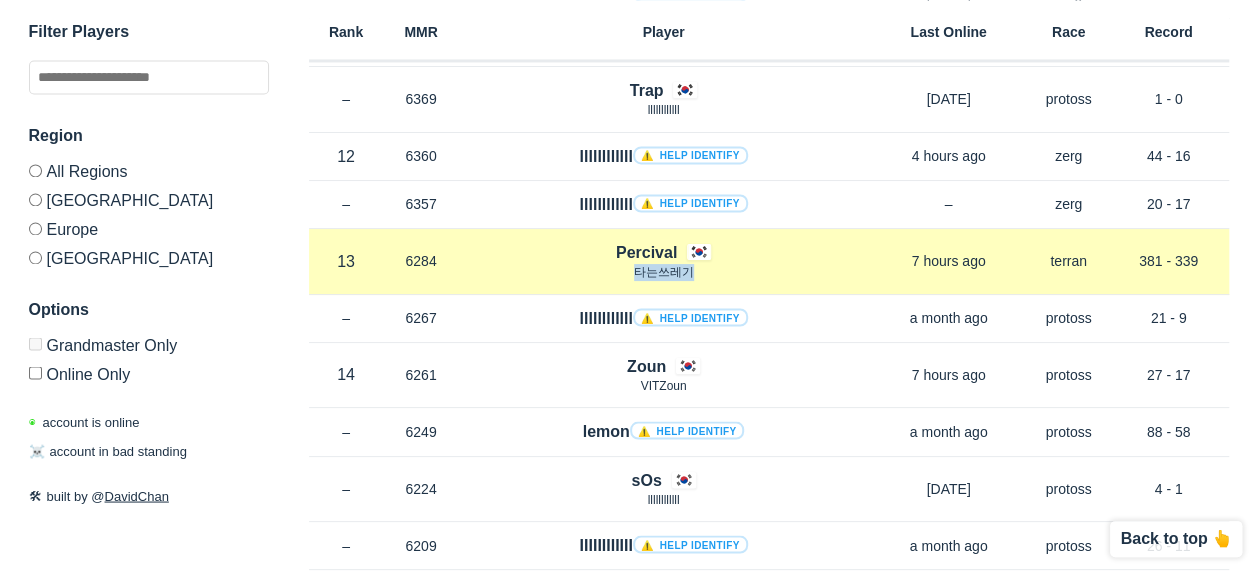 drag, startPoint x: 636, startPoint y: 259, endPoint x: 728, endPoint y: 262, distance: 92.0489 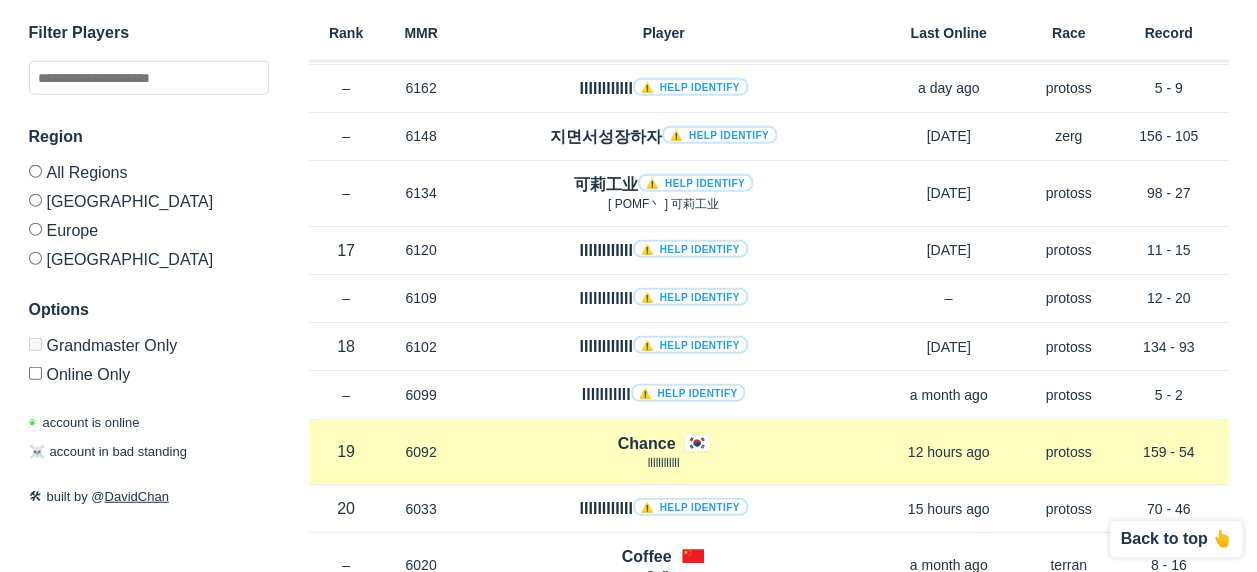 scroll, scrollTop: 2533, scrollLeft: 0, axis: vertical 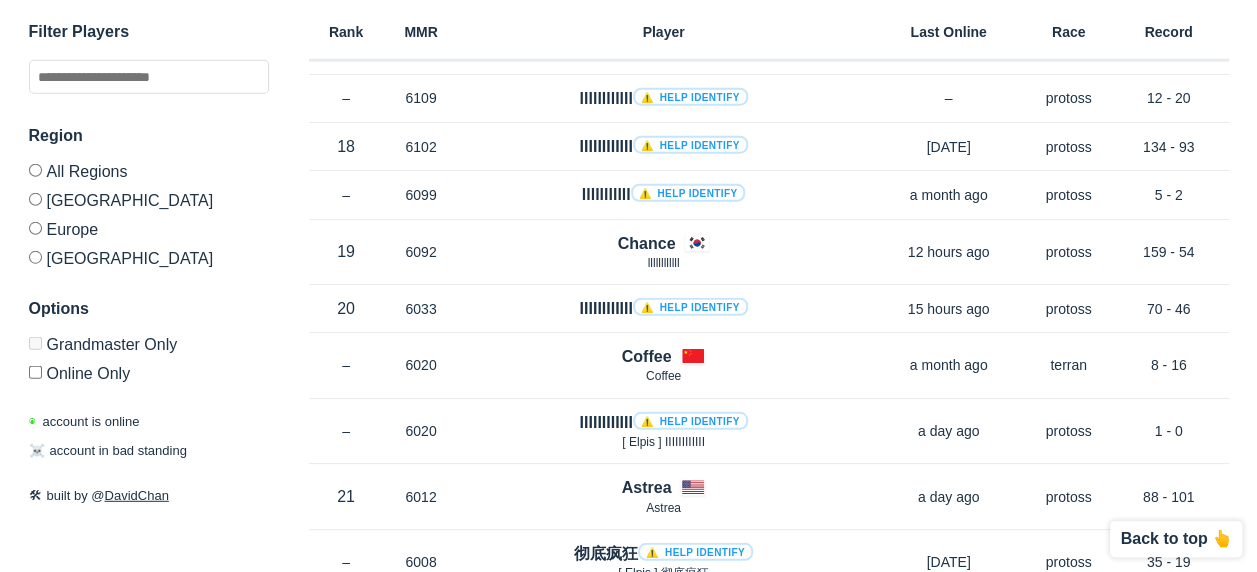 click on "[GEOGRAPHIC_DATA]" at bounding box center [149, 199] 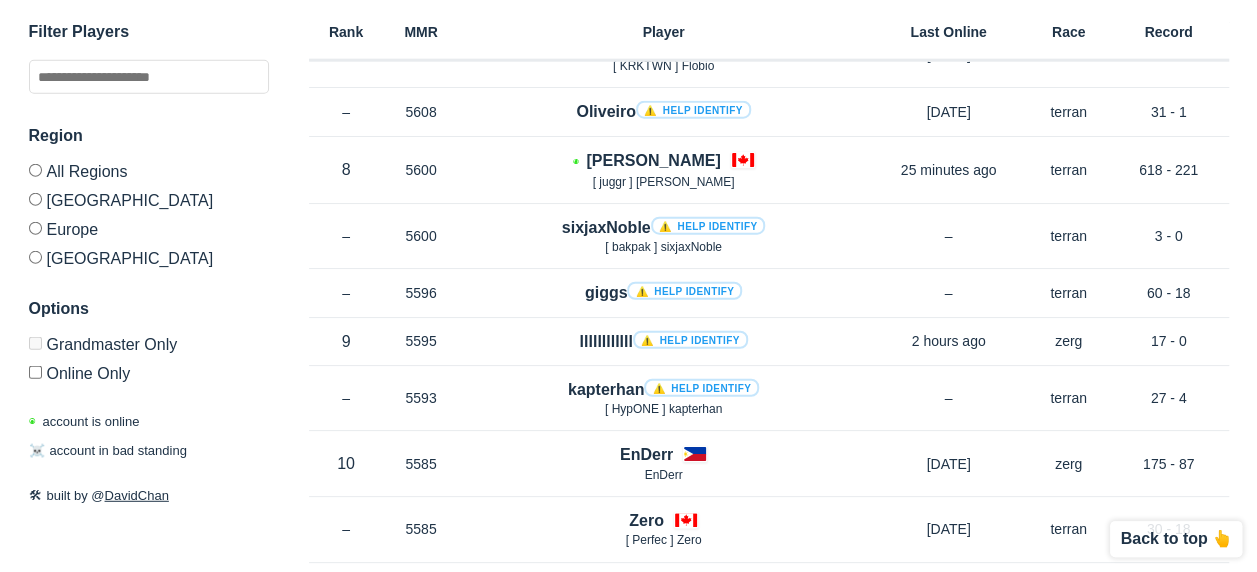 scroll, scrollTop: 2000, scrollLeft: 0, axis: vertical 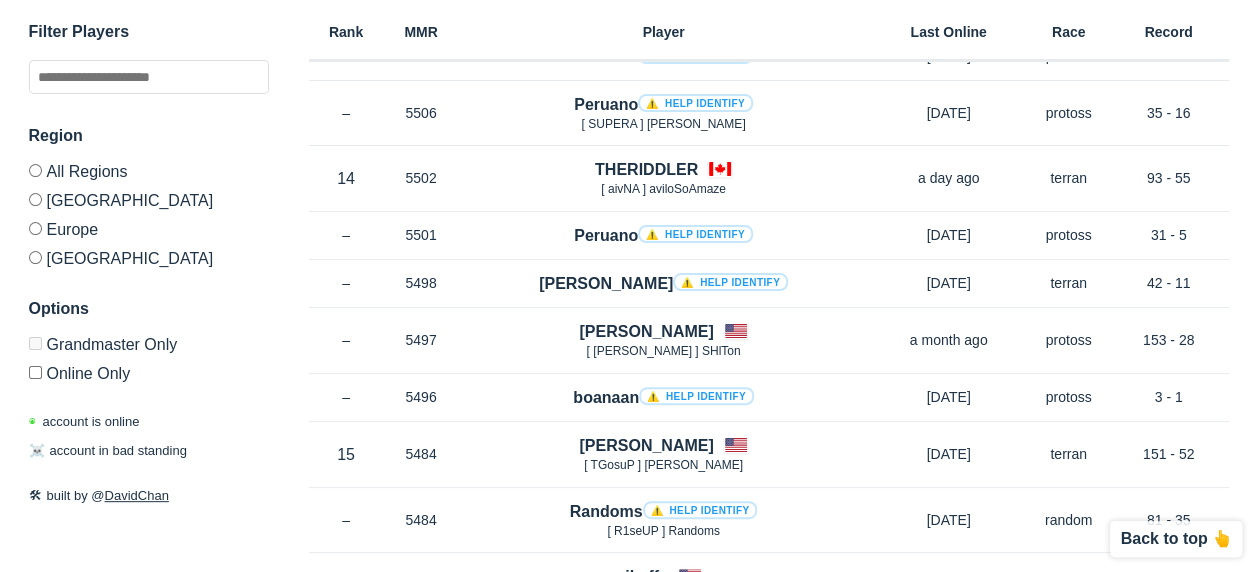 click on "[GEOGRAPHIC_DATA]" at bounding box center (149, 255) 